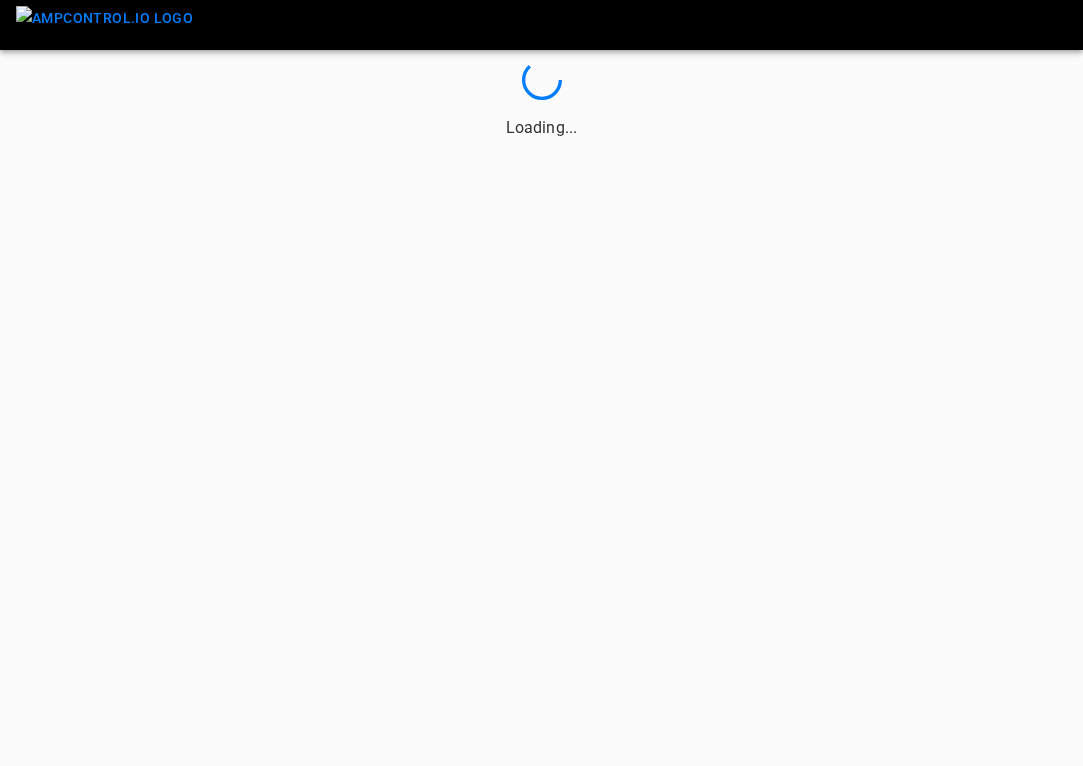scroll, scrollTop: 0, scrollLeft: 0, axis: both 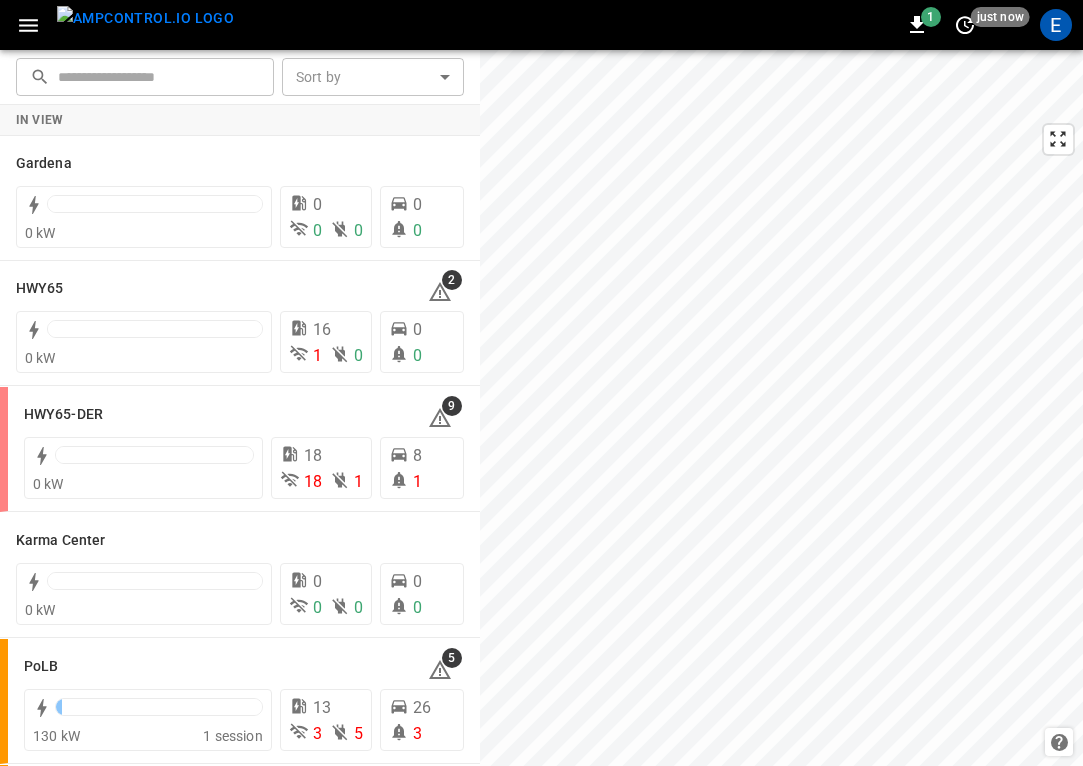 click at bounding box center (145, 18) 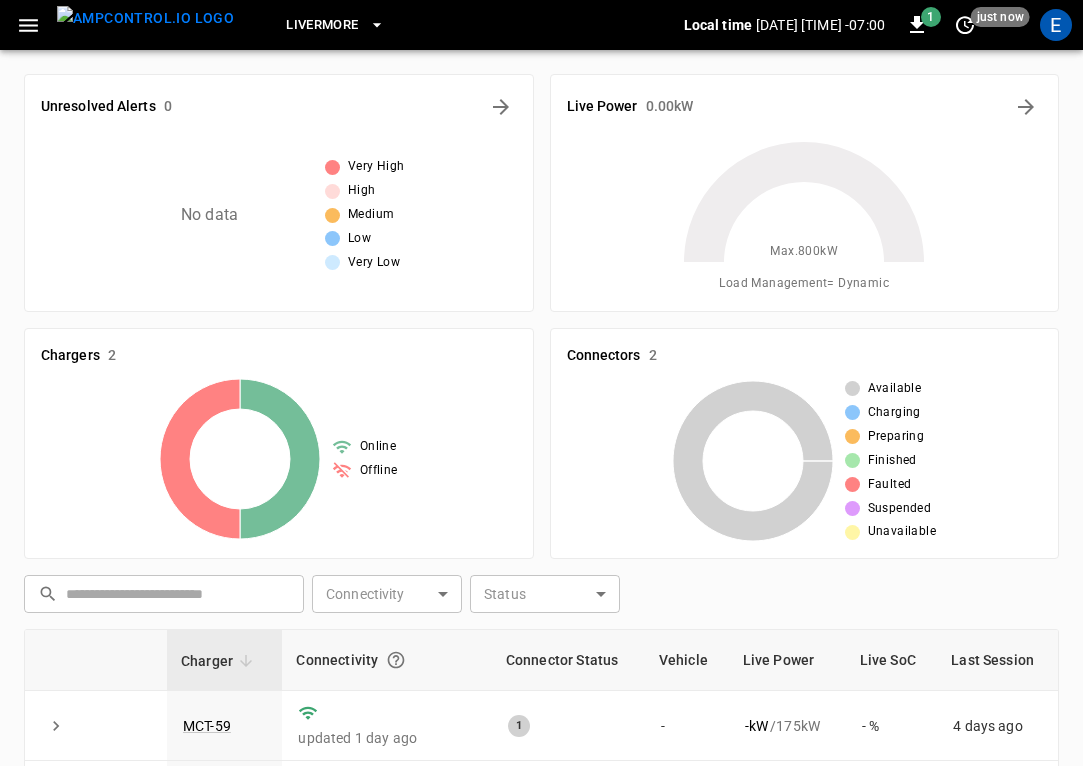 click on "Livermore" at bounding box center [335, 25] 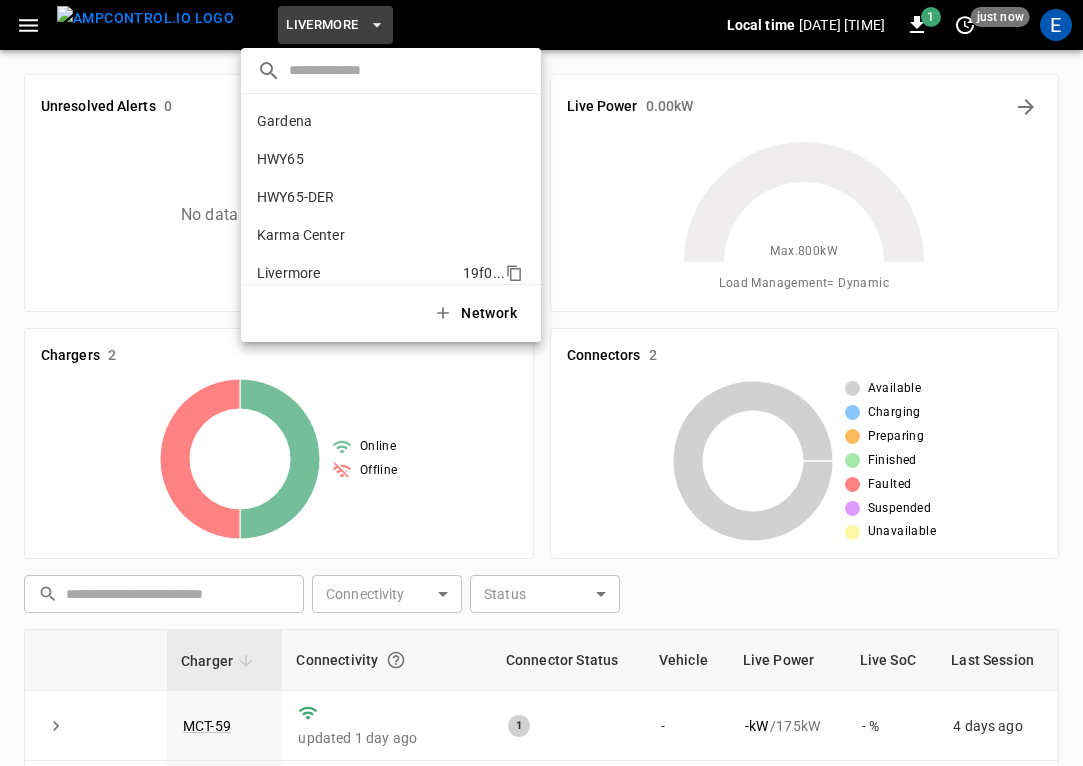 scroll, scrollTop: 146, scrollLeft: 0, axis: vertical 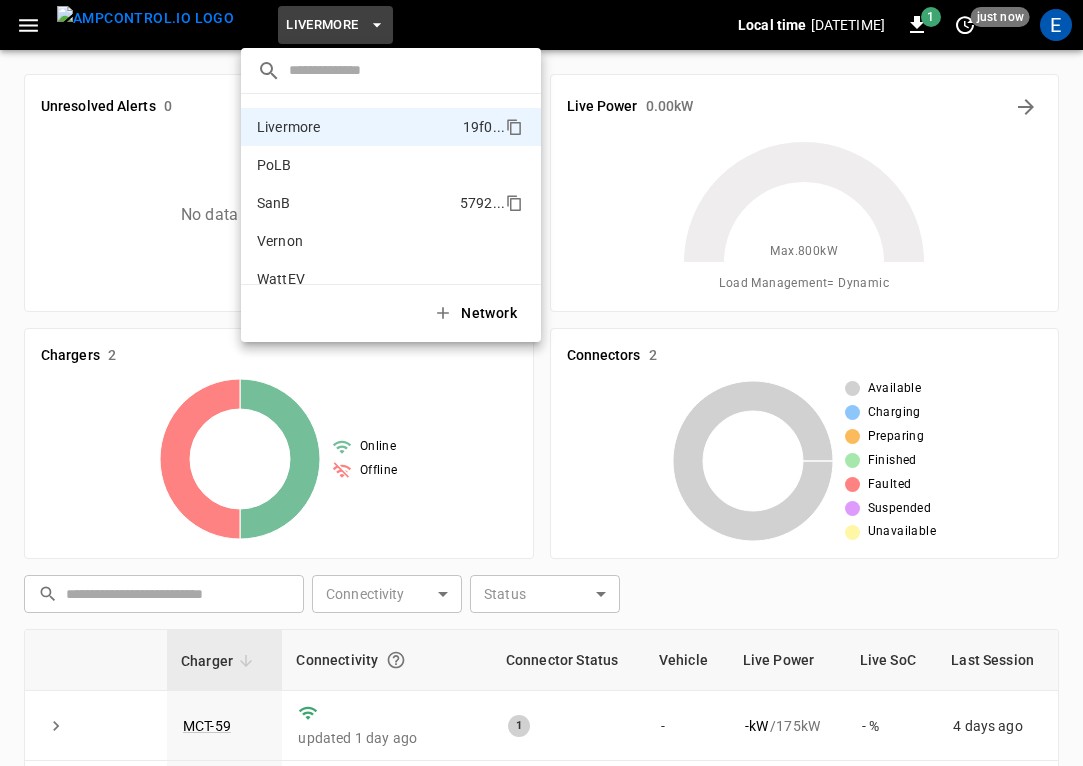 click on "SanB 5792 ..." at bounding box center (391, 203) 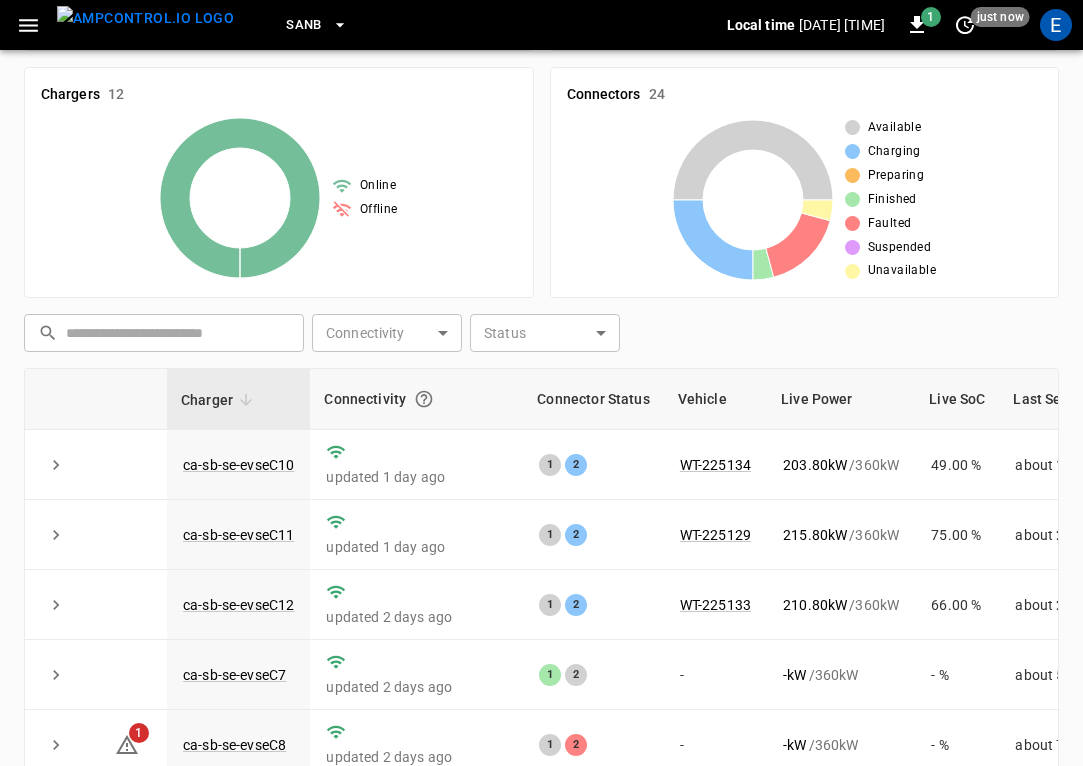 scroll, scrollTop: 476, scrollLeft: 0, axis: vertical 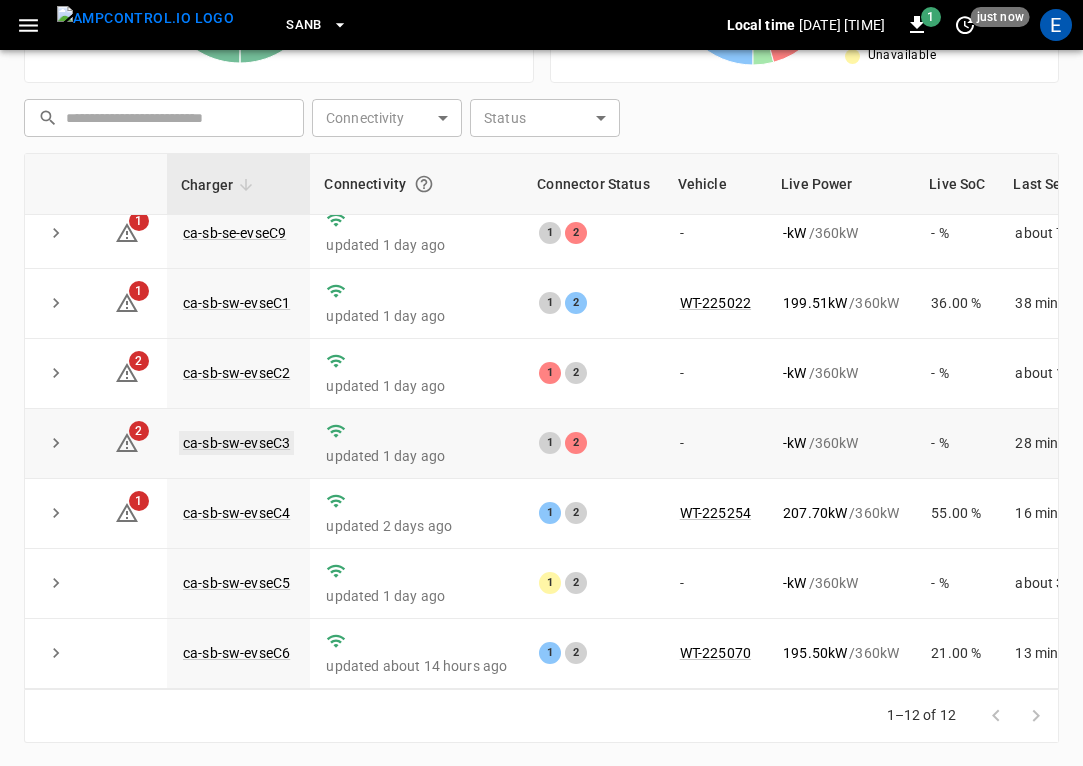click on "ca-sb-sw-evseC3" at bounding box center [236, 443] 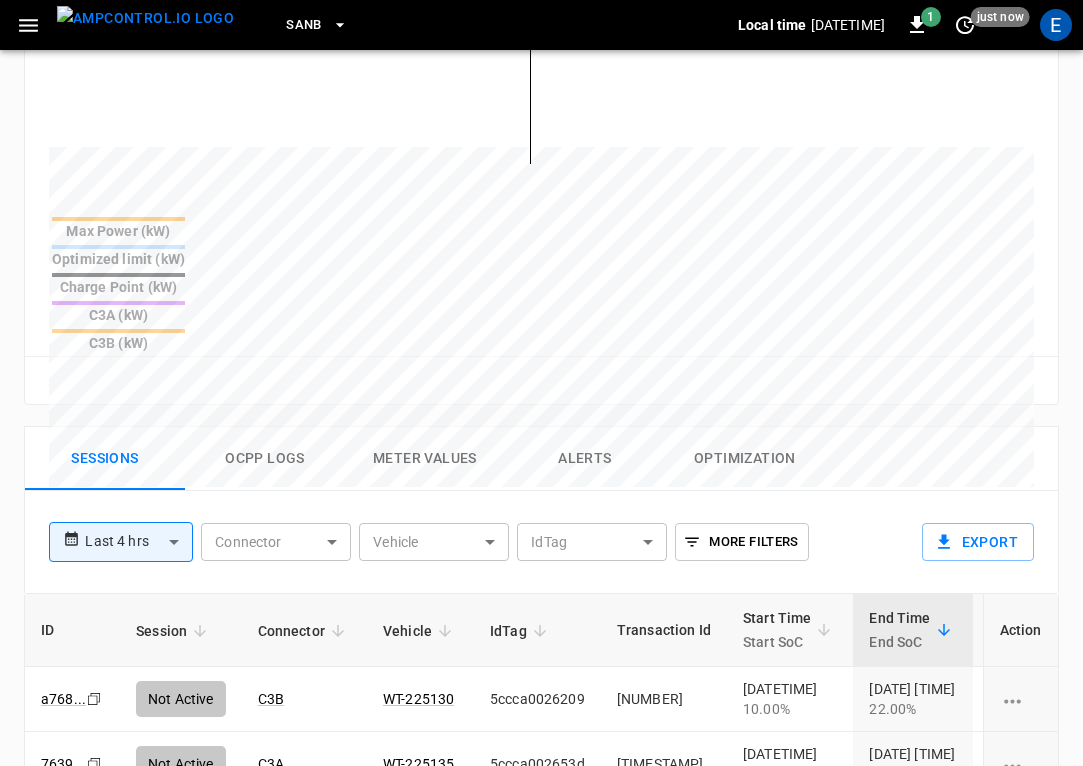 scroll, scrollTop: 981, scrollLeft: 0, axis: vertical 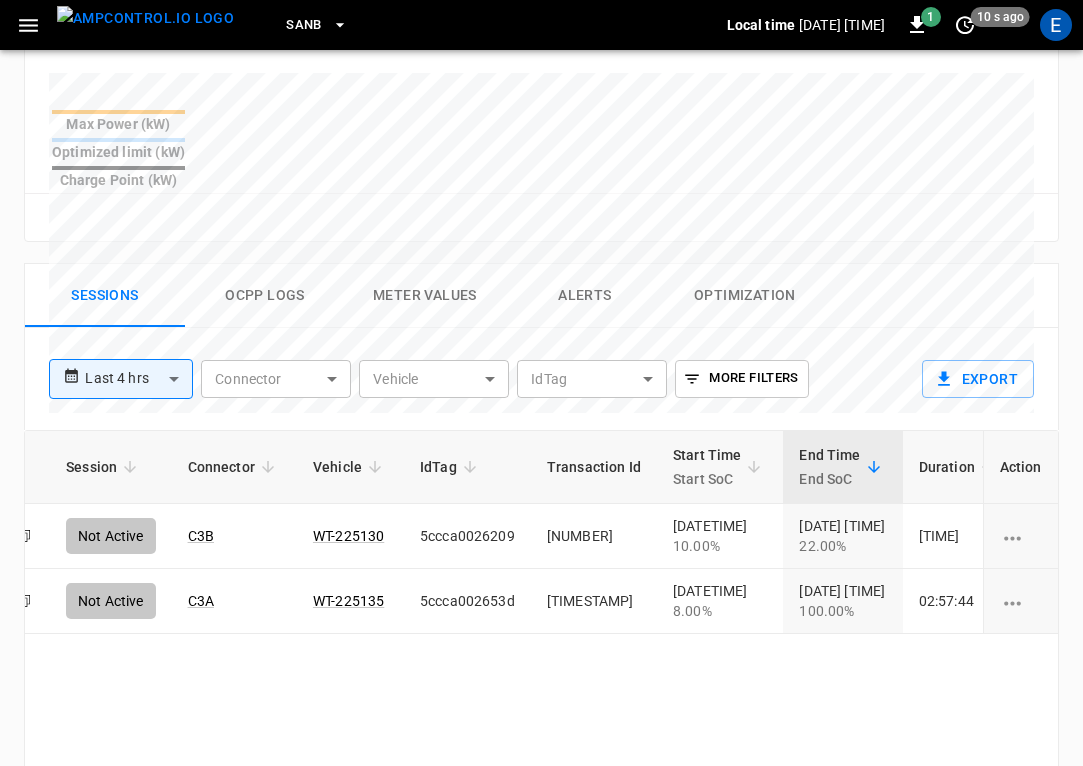 click on "Ocpp logs" at bounding box center [265, 296] 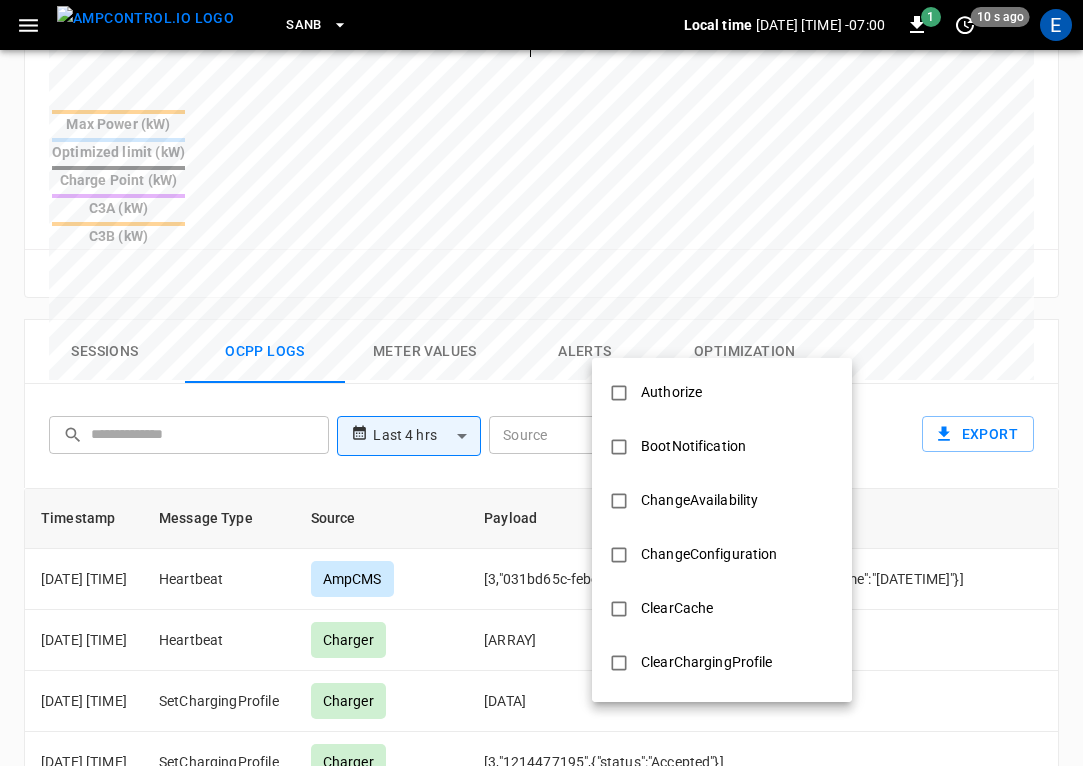 click on "**********" at bounding box center (541, 60) 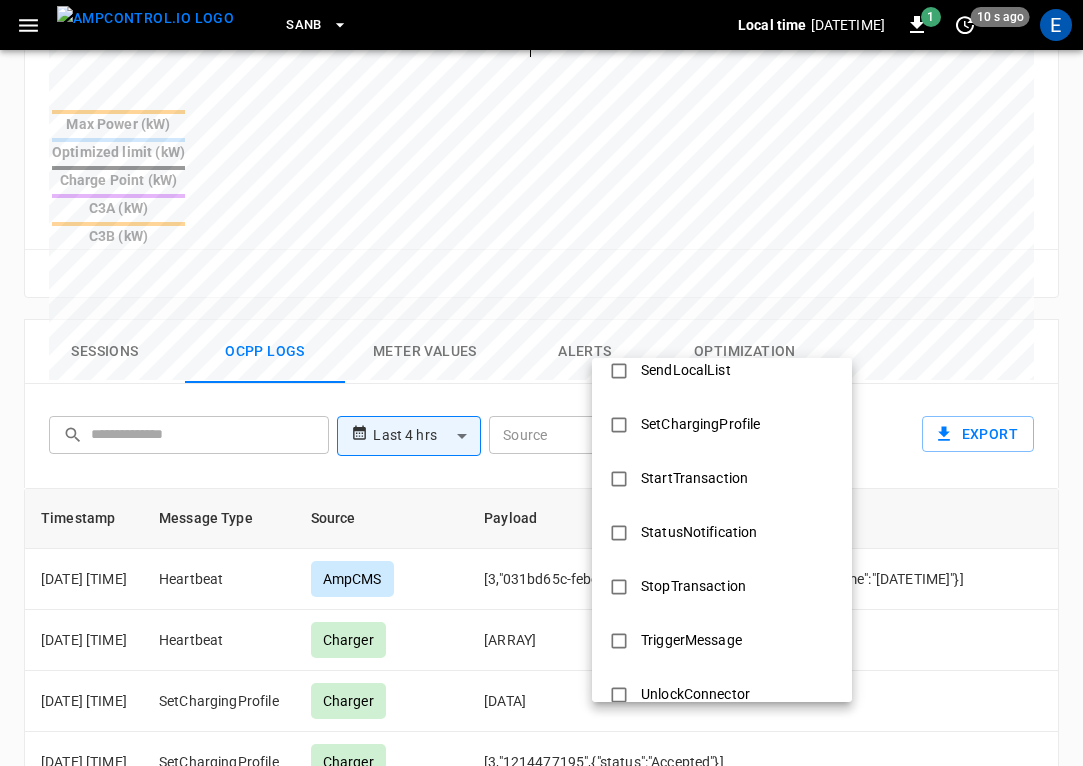 scroll, scrollTop: 968, scrollLeft: 0, axis: vertical 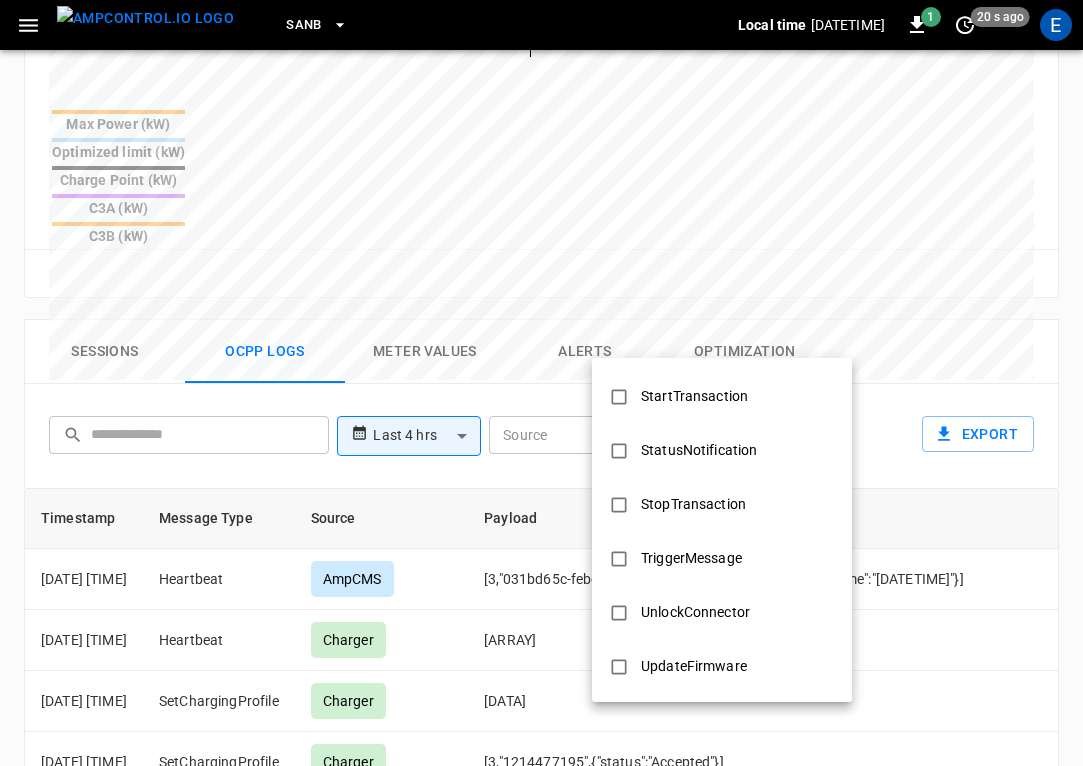 click on "StopTransaction" at bounding box center (693, 504) 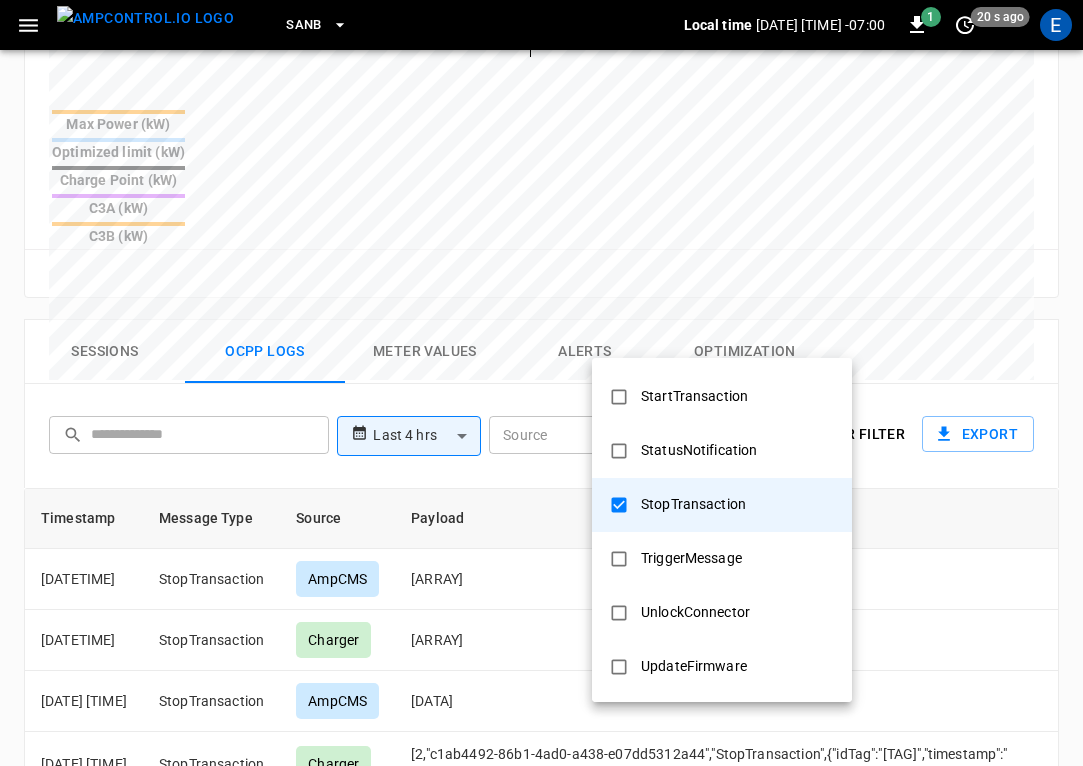 click at bounding box center (541, 383) 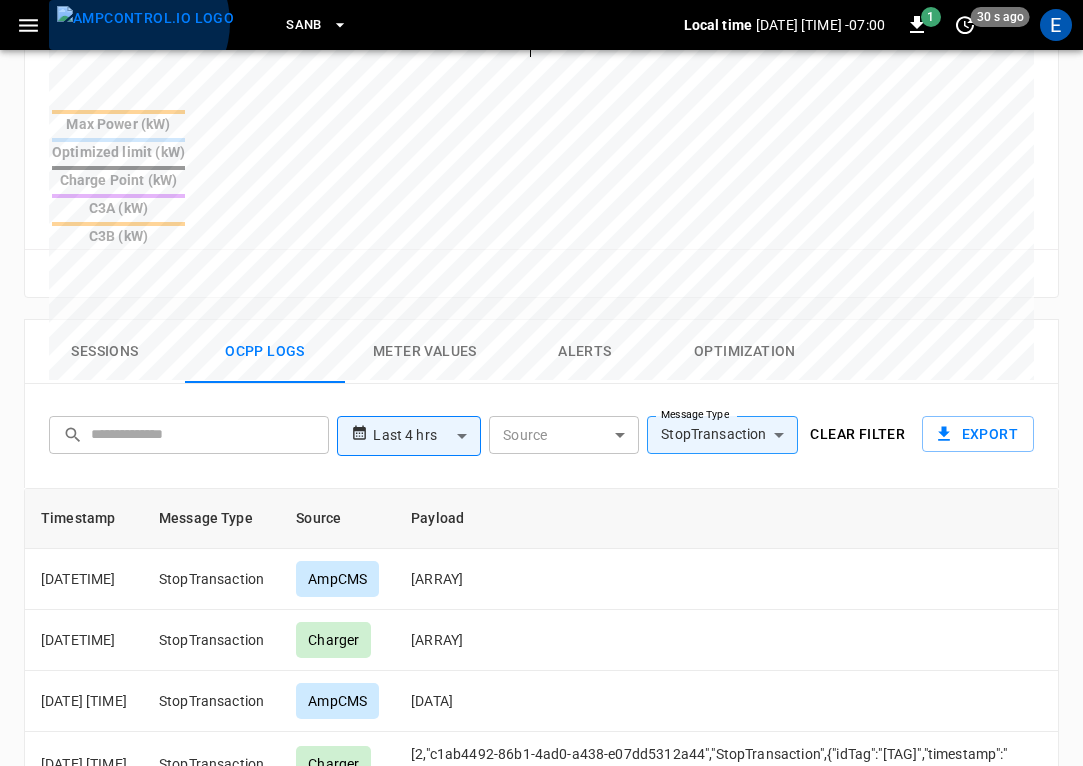 click at bounding box center (145, 18) 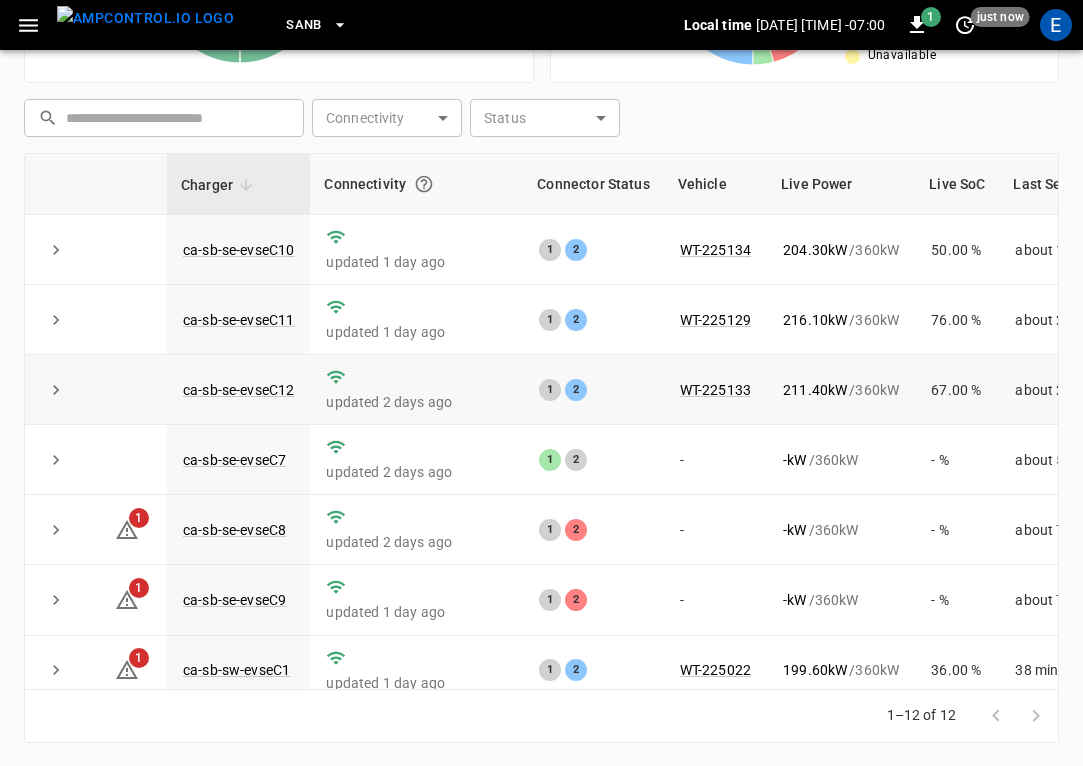 scroll, scrollTop: 373, scrollLeft: 0, axis: vertical 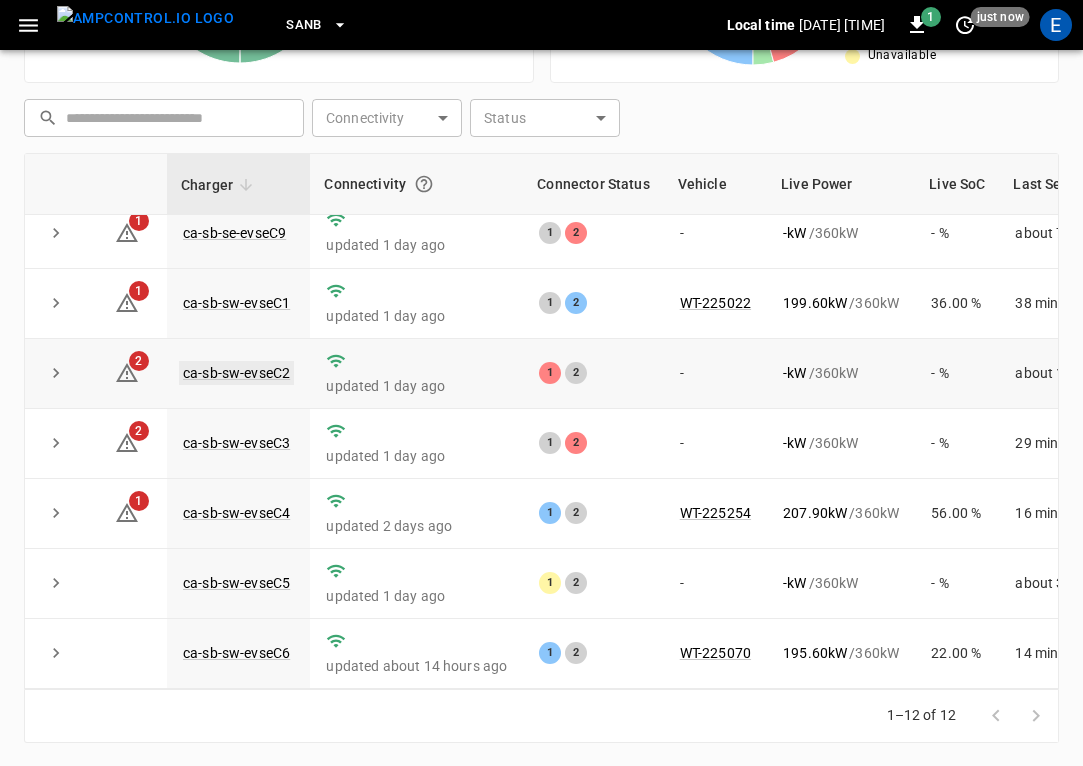 click on "ca-sb-sw-evseC2" at bounding box center [236, 373] 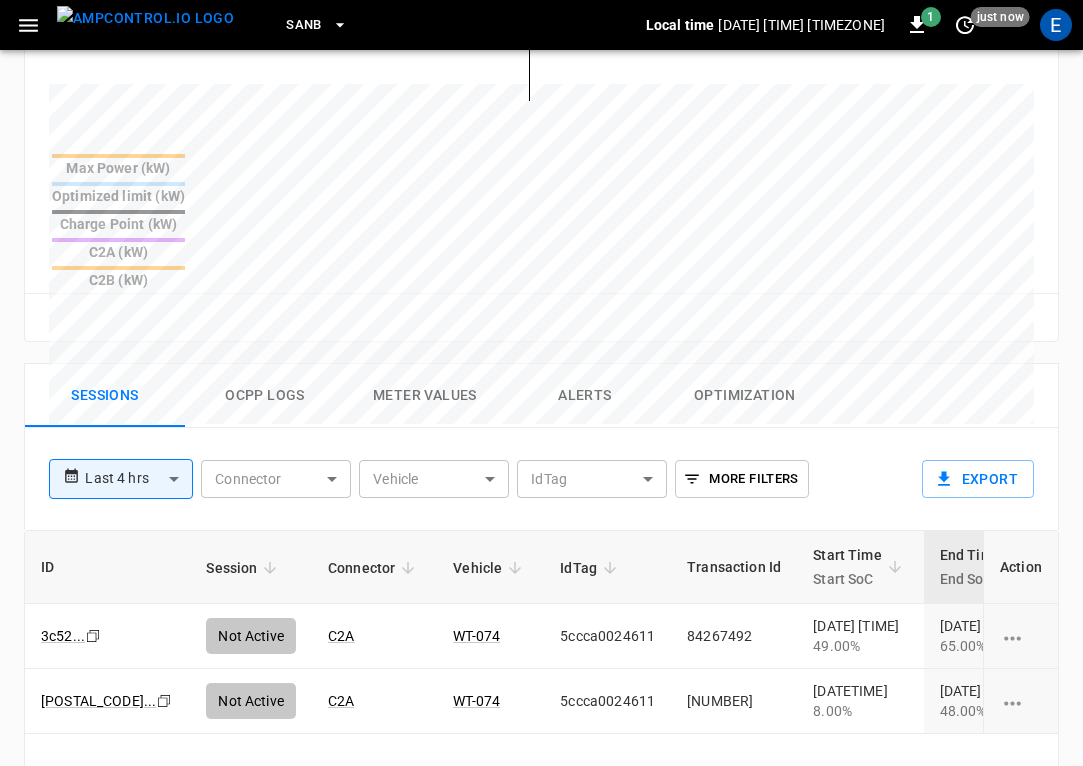 scroll, scrollTop: 1063, scrollLeft: 0, axis: vertical 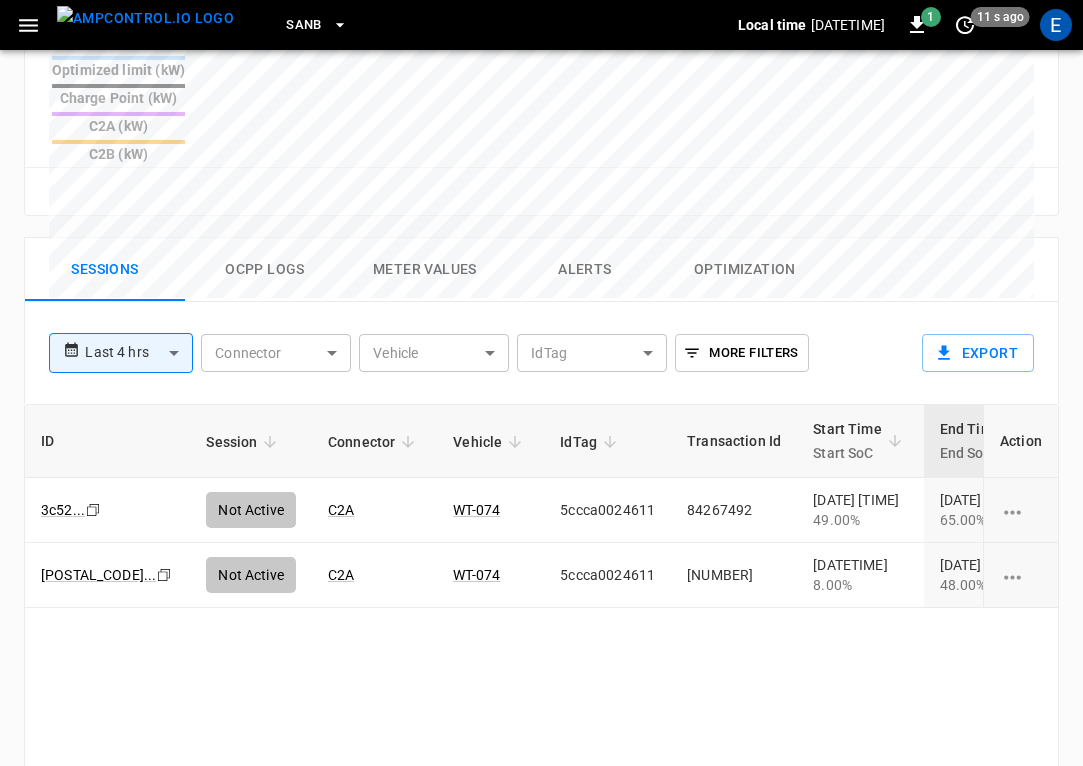 click at bounding box center (145, 18) 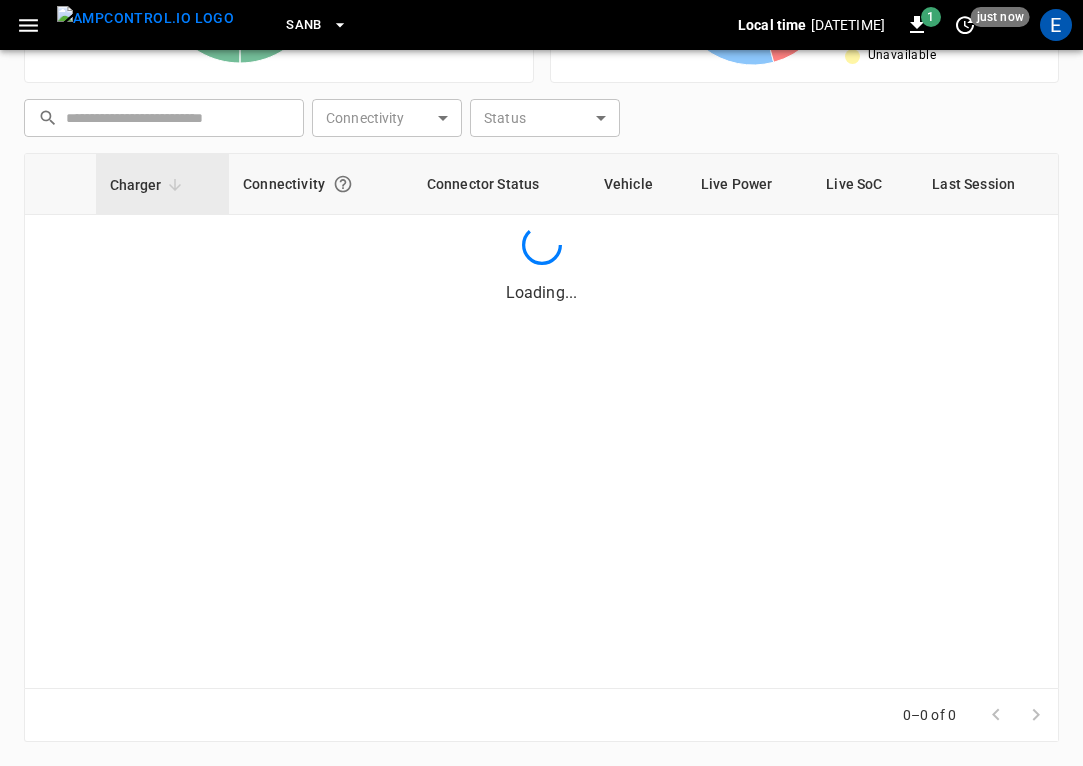 scroll, scrollTop: 476, scrollLeft: 0, axis: vertical 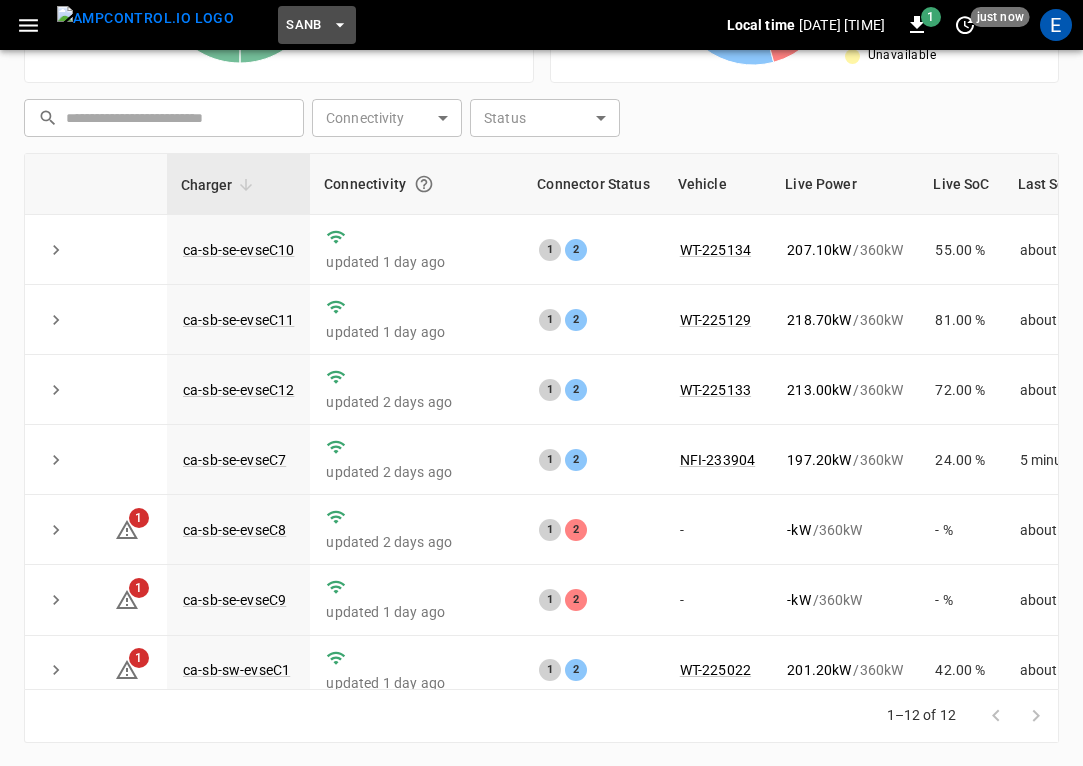 click on "SanB" at bounding box center (304, 25) 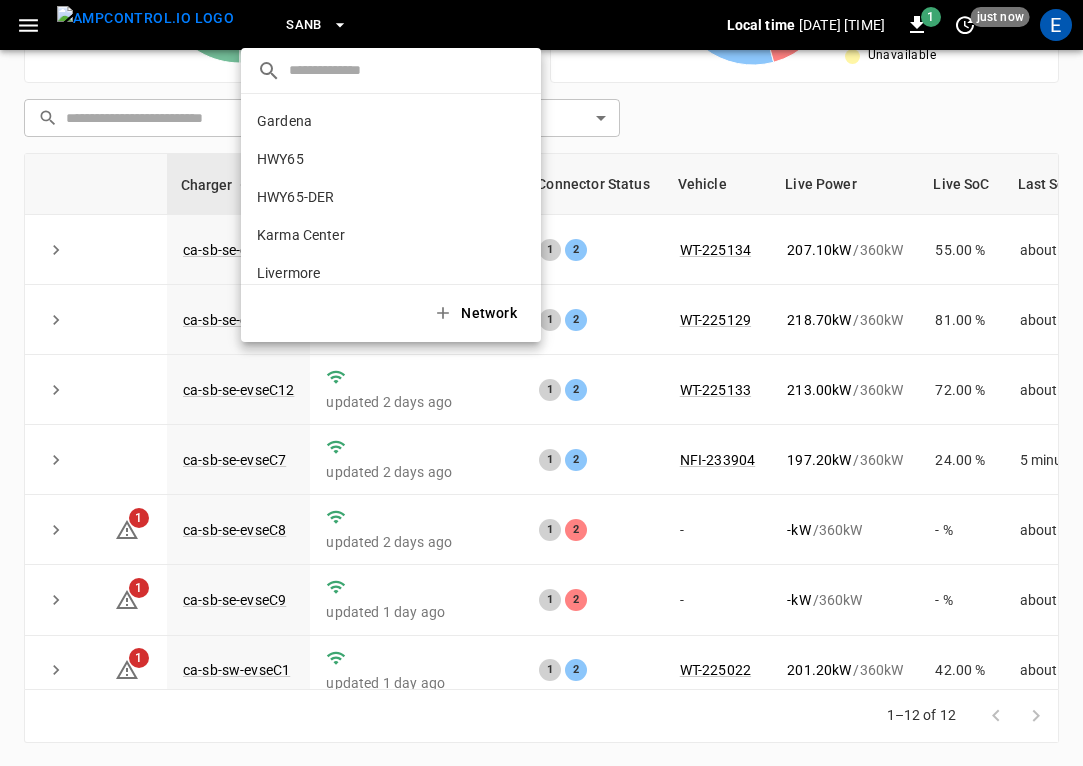 scroll, scrollTop: 168, scrollLeft: 0, axis: vertical 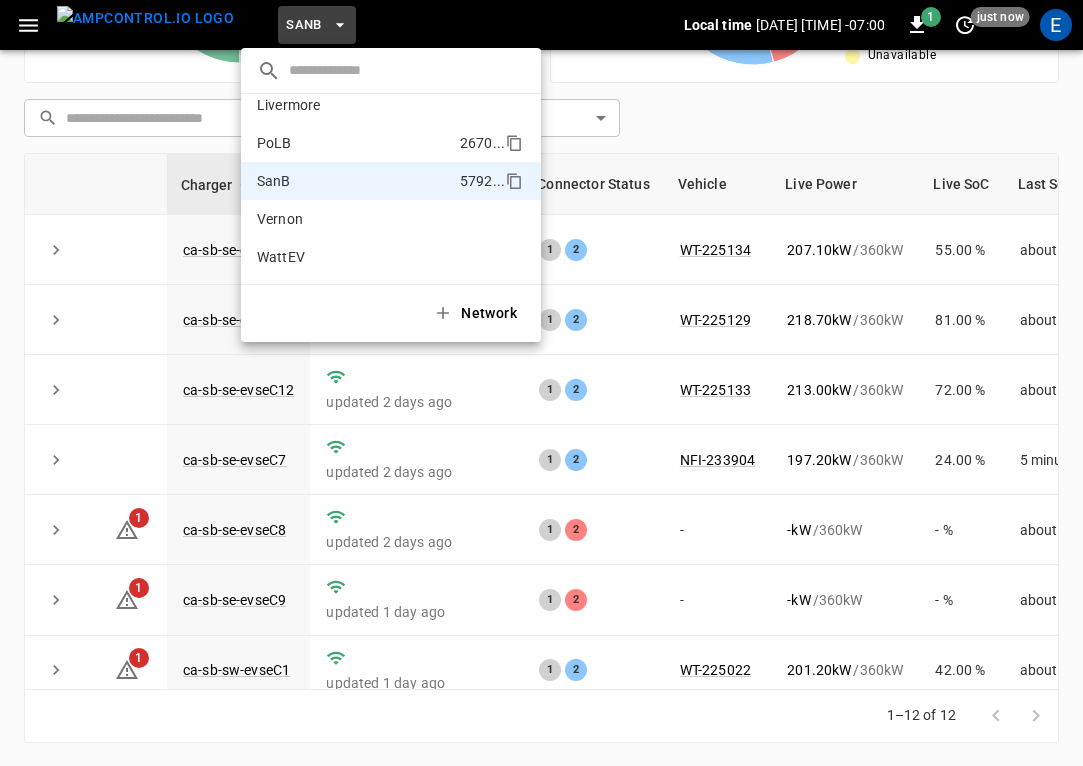 click on "PoLB 2670 ..." at bounding box center [391, 143] 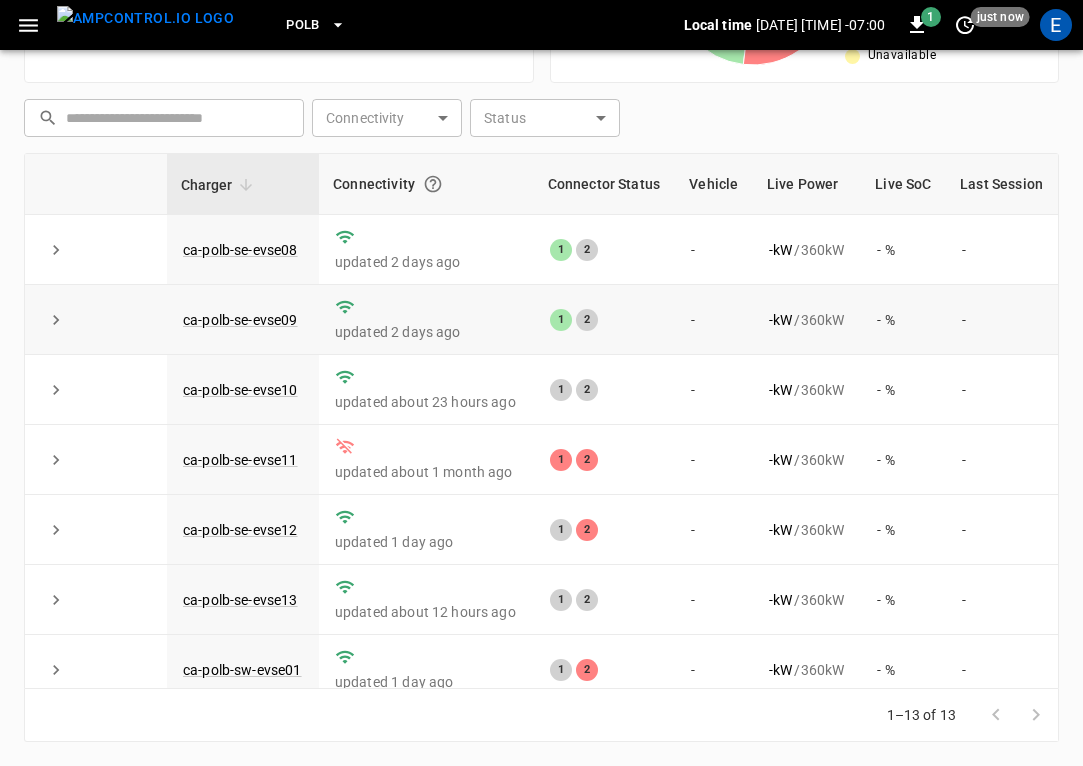 scroll, scrollTop: 476, scrollLeft: 0, axis: vertical 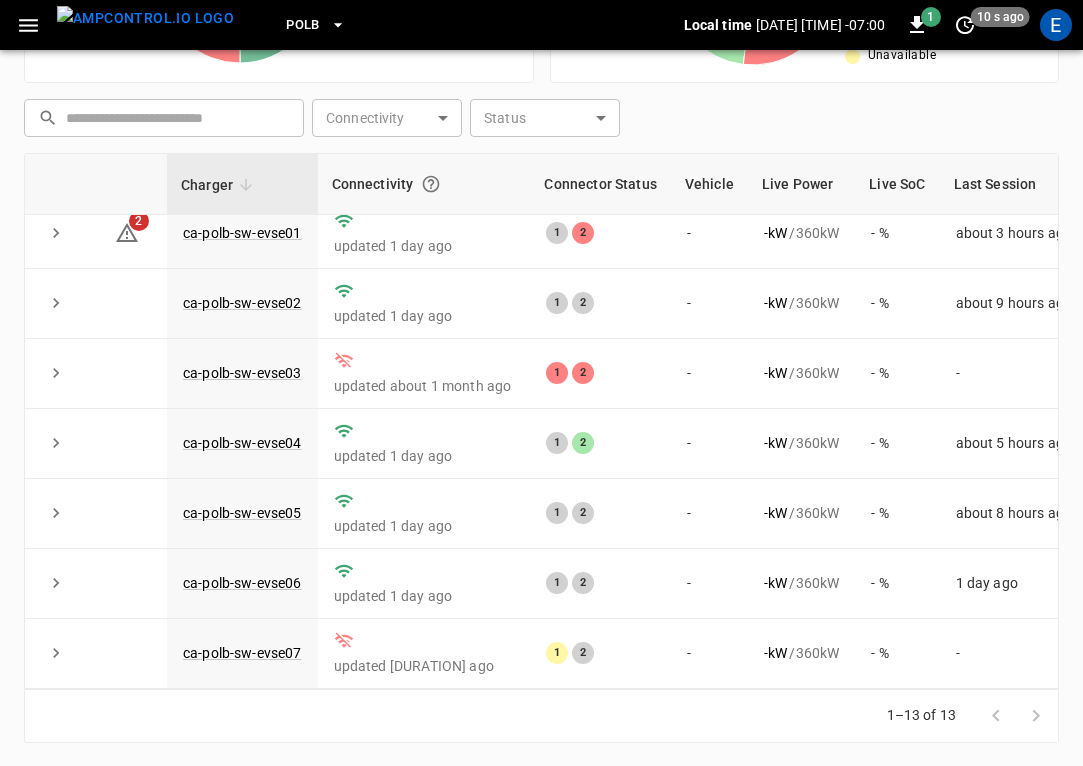 click at bounding box center [145, 18] 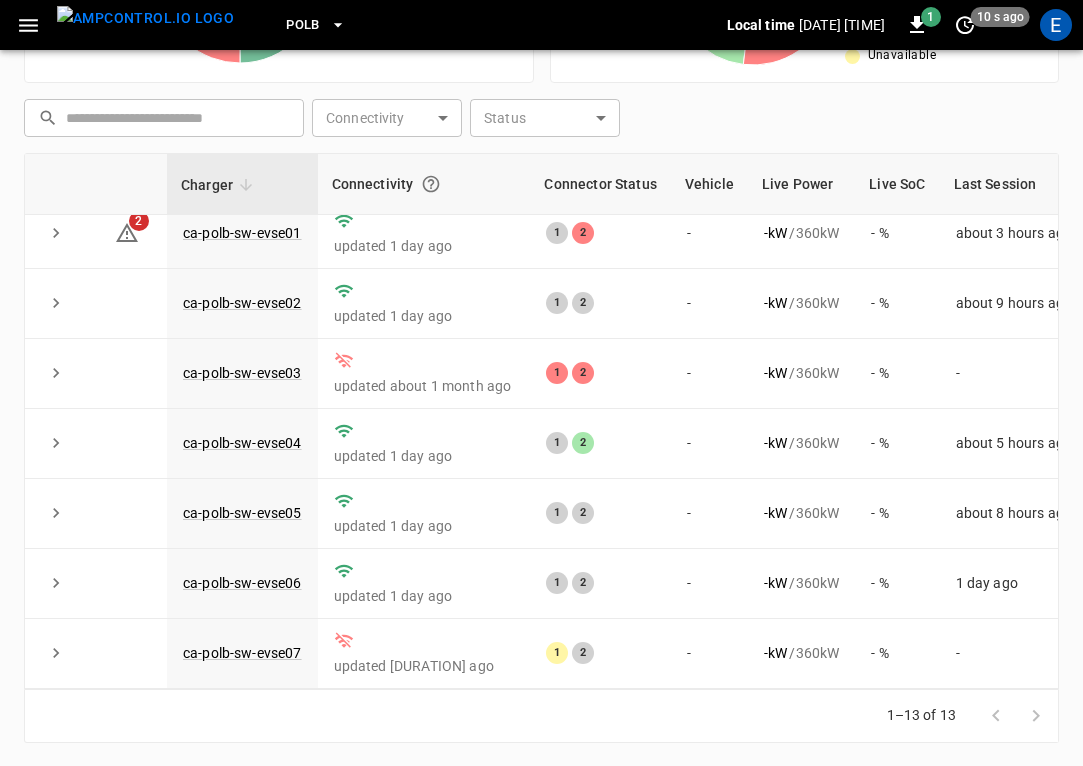 click on "PoLB" at bounding box center (316, 25) 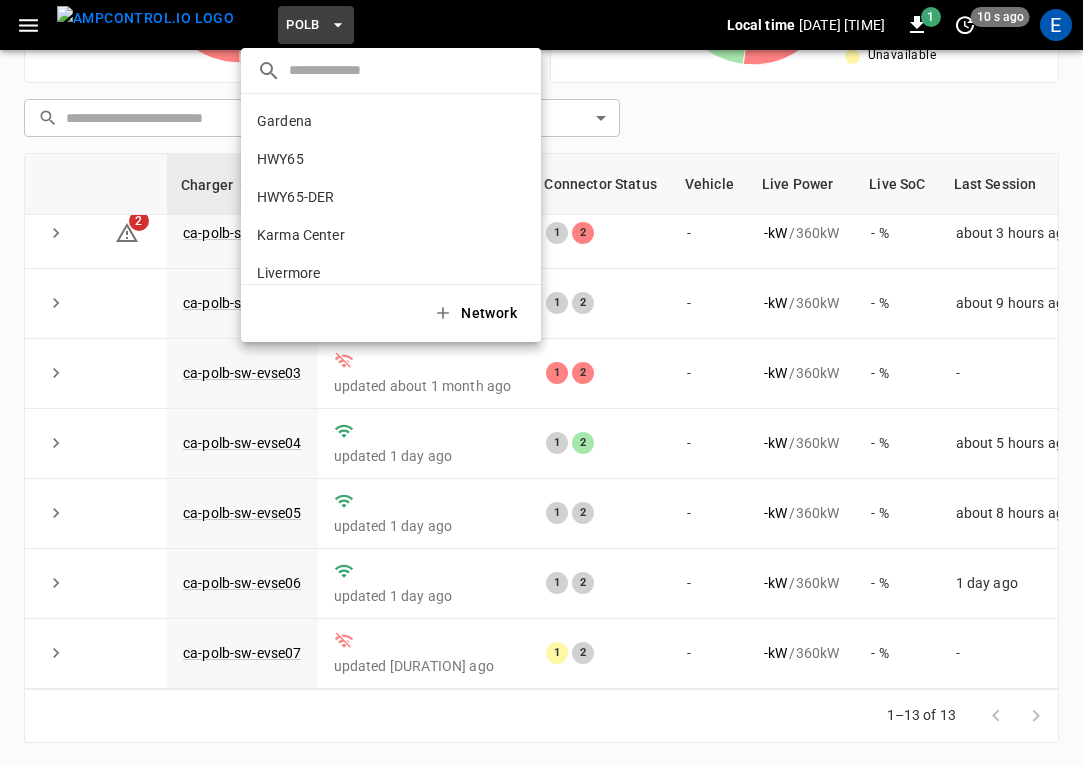 scroll, scrollTop: 168, scrollLeft: 0, axis: vertical 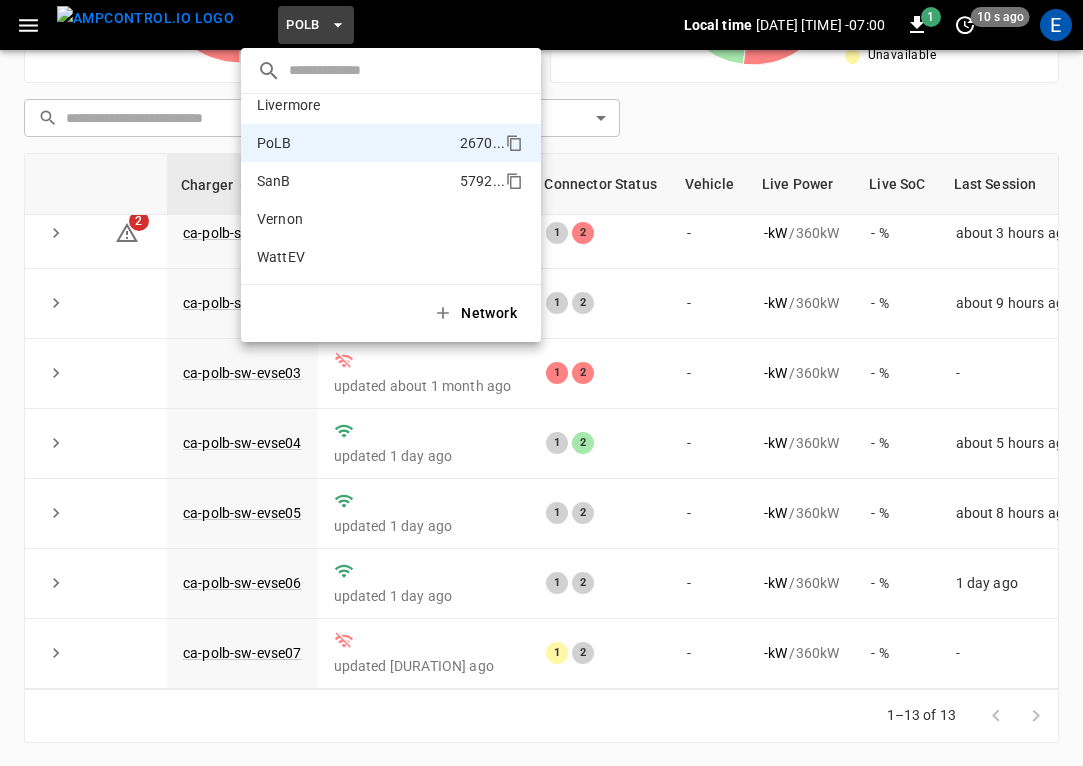 click on "SanB 5792 ..." at bounding box center [391, 181] 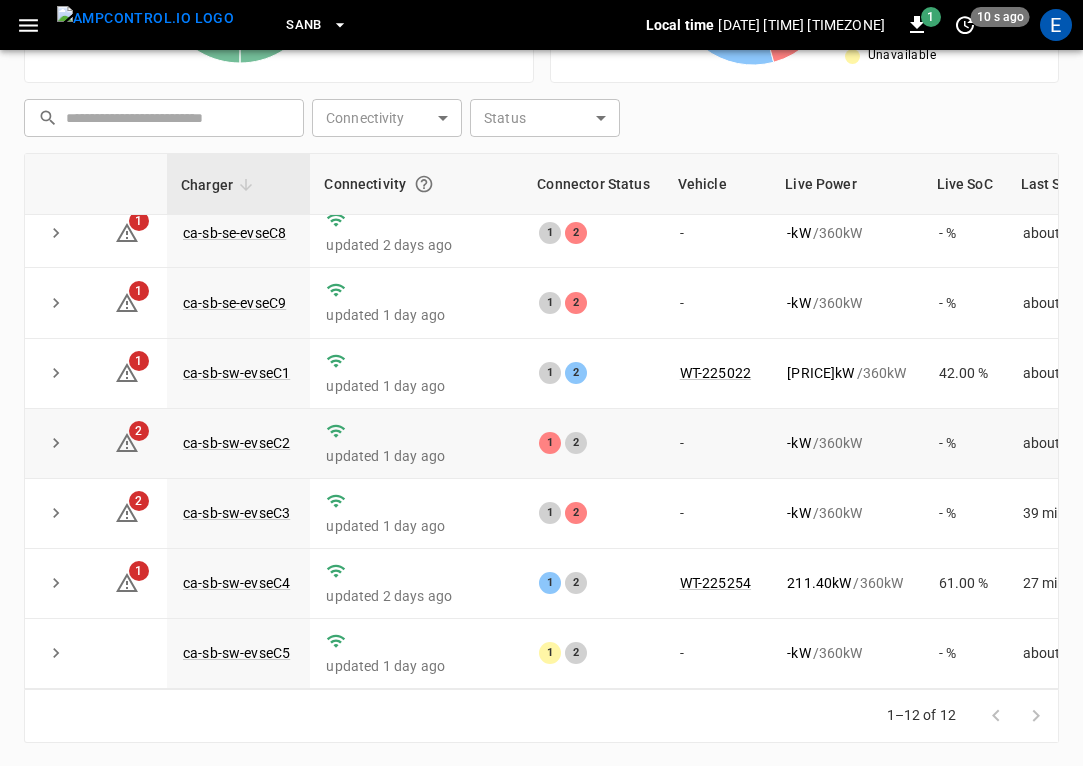 scroll, scrollTop: 83, scrollLeft: 0, axis: vertical 